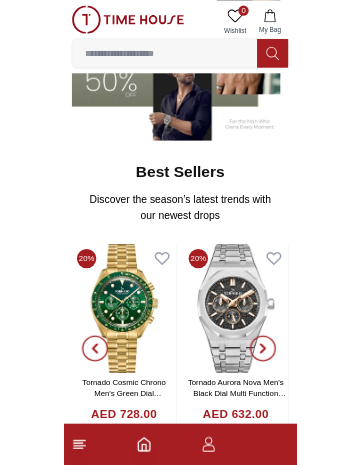 scroll, scrollTop: 0, scrollLeft: 0, axis: both 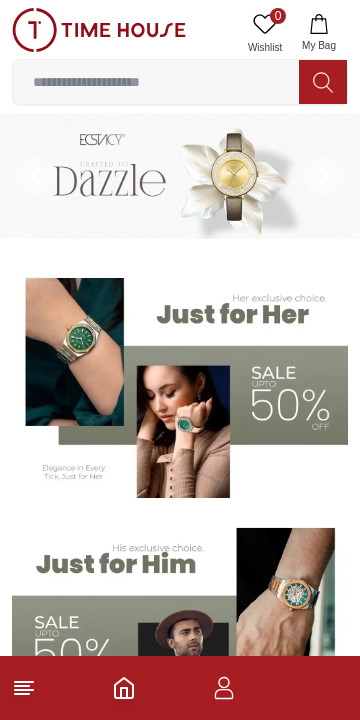 click at bounding box center [156, 82] 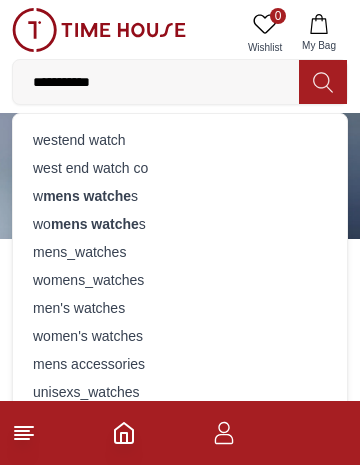 type on "**********" 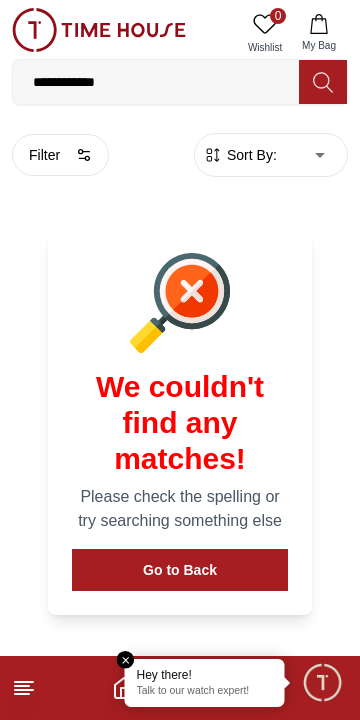 click on "Go to Back" at bounding box center (180, 570) 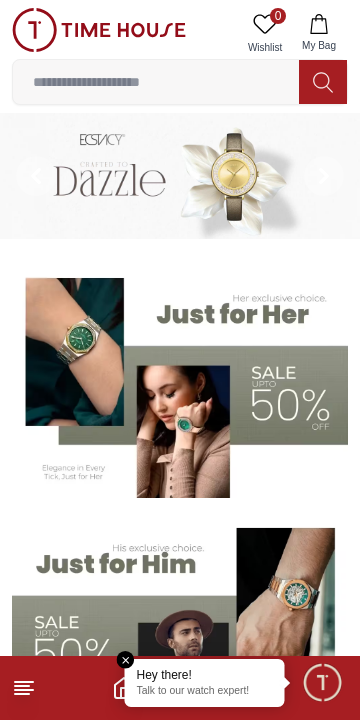 click at bounding box center [156, 82] 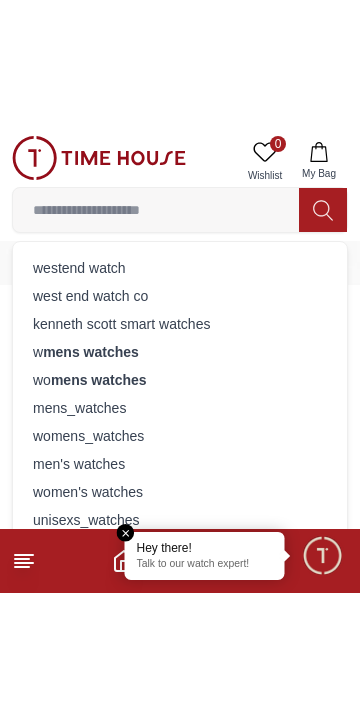 scroll, scrollTop: 87, scrollLeft: 0, axis: vertical 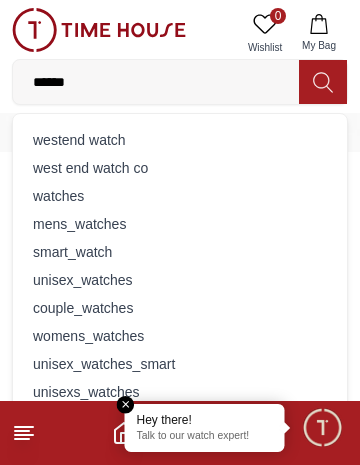 type on "*******" 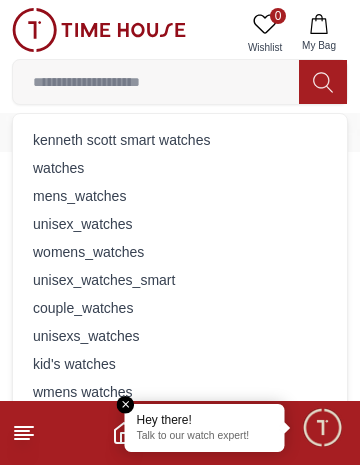 type on "*******" 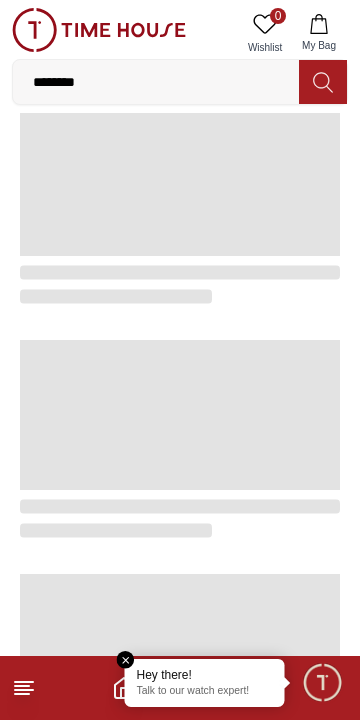 scroll, scrollTop: 0, scrollLeft: 0, axis: both 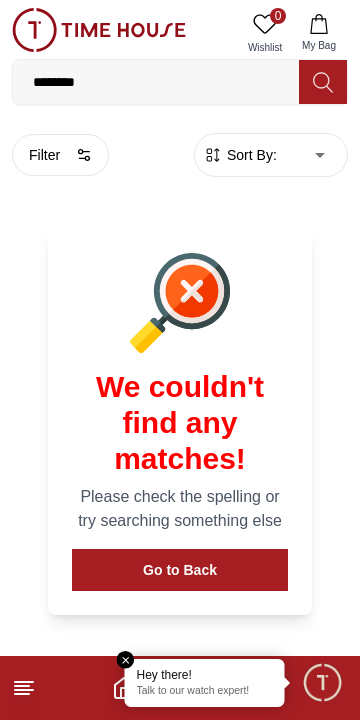 click on "*******" at bounding box center (156, 82) 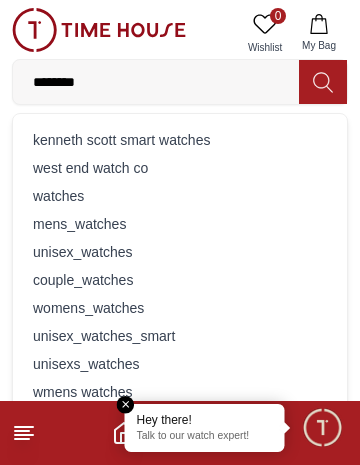 type on "*******" 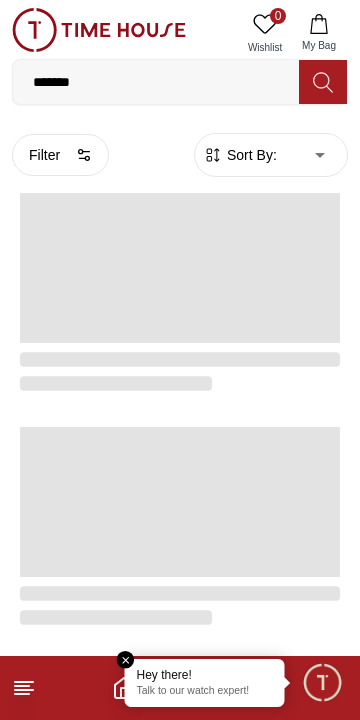 click 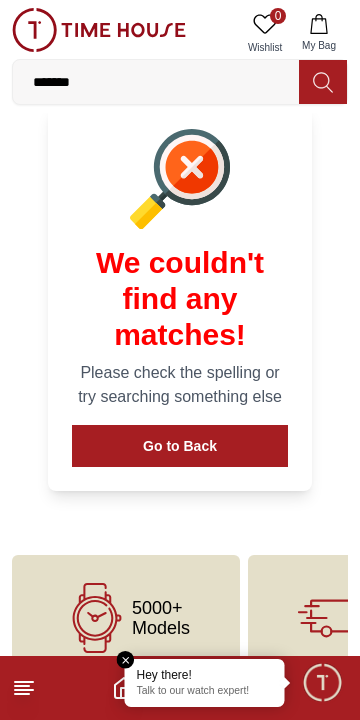 scroll, scrollTop: 129, scrollLeft: 0, axis: vertical 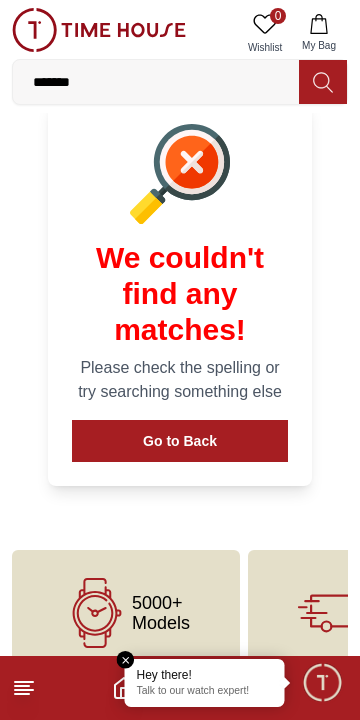click on "Go to Back" at bounding box center [180, 441] 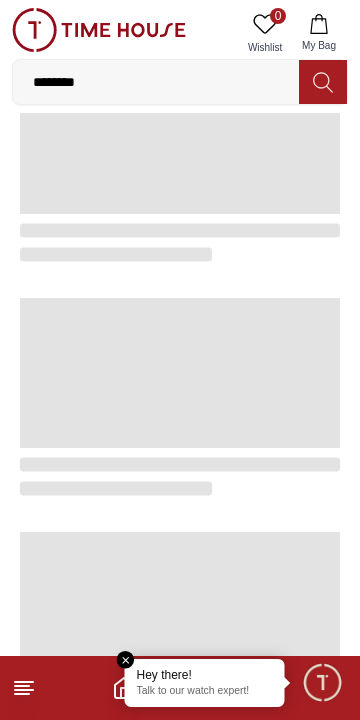 scroll, scrollTop: 0, scrollLeft: 0, axis: both 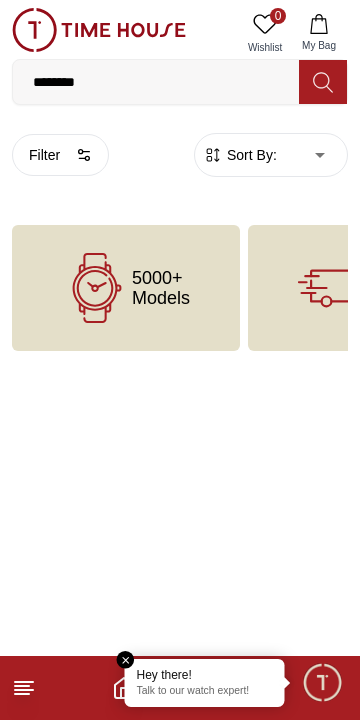 click 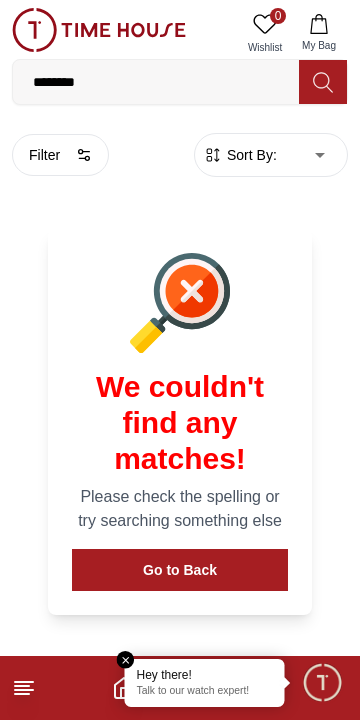 scroll, scrollTop: 129, scrollLeft: 0, axis: vertical 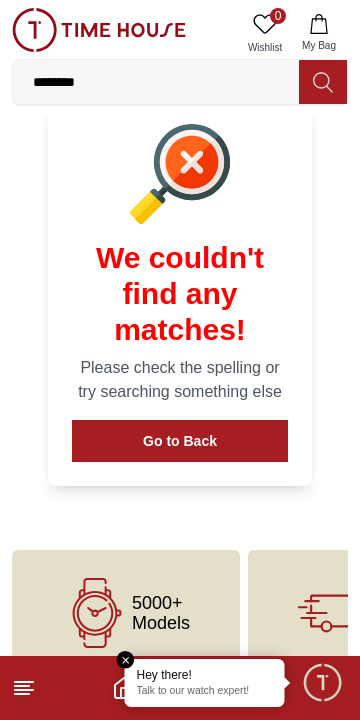 click on "5000+ Models" at bounding box center [161, 613] 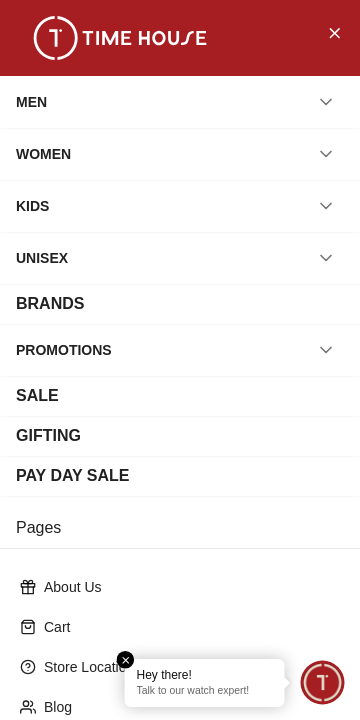 click 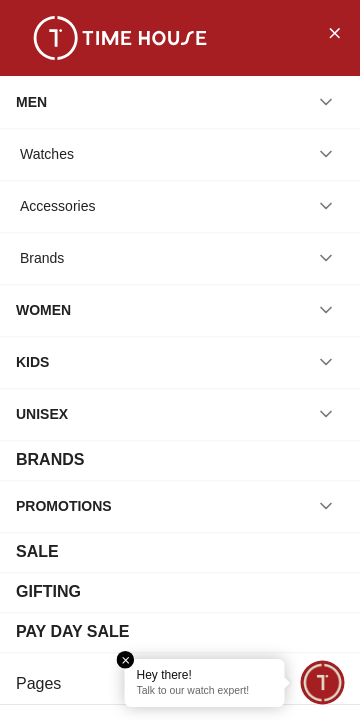 click 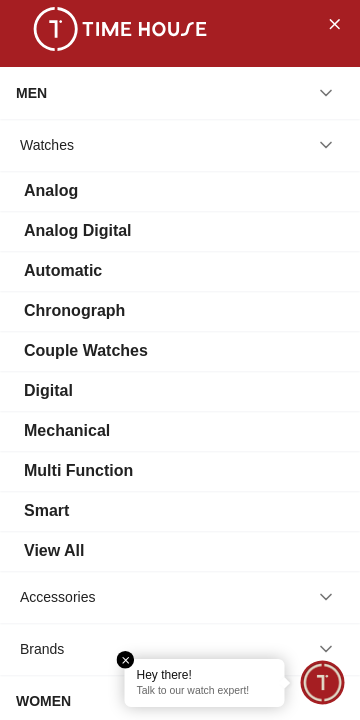 scroll, scrollTop: 4, scrollLeft: 0, axis: vertical 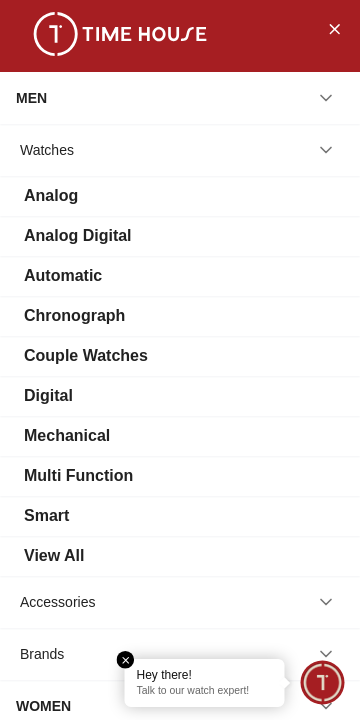 click on "Analog" at bounding box center (51, 196) 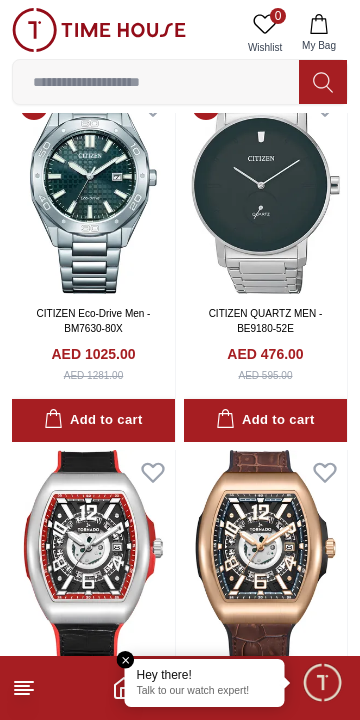 scroll, scrollTop: 1198, scrollLeft: 0, axis: vertical 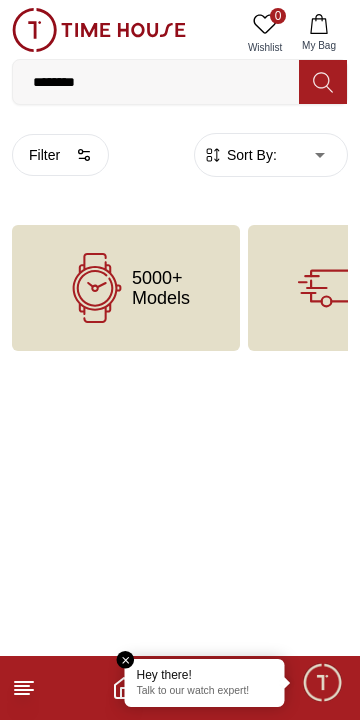 click on "*******" at bounding box center (156, 82) 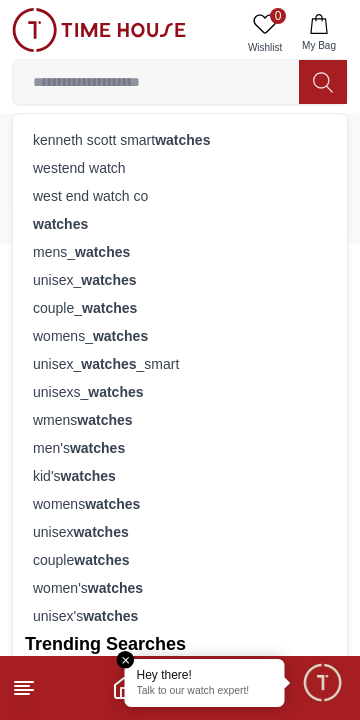 scroll, scrollTop: 87, scrollLeft: 0, axis: vertical 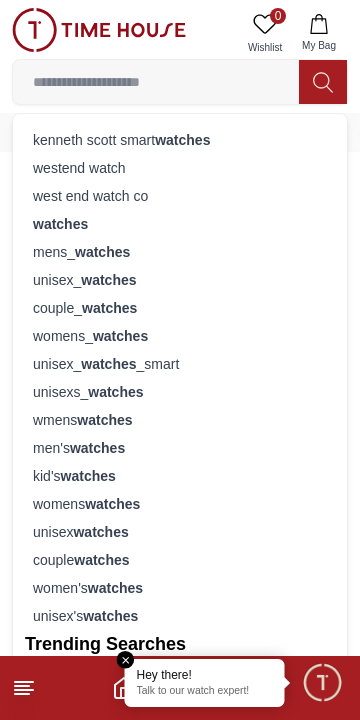 click 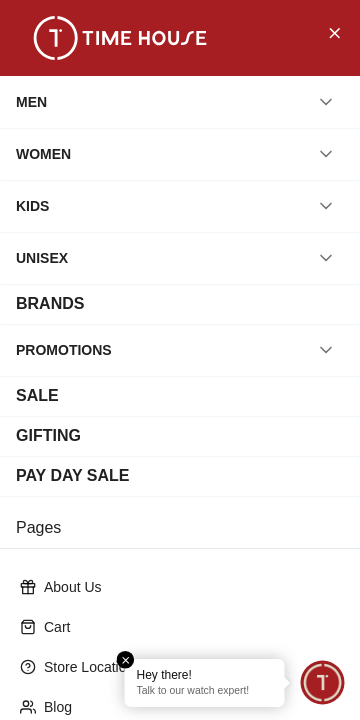 click 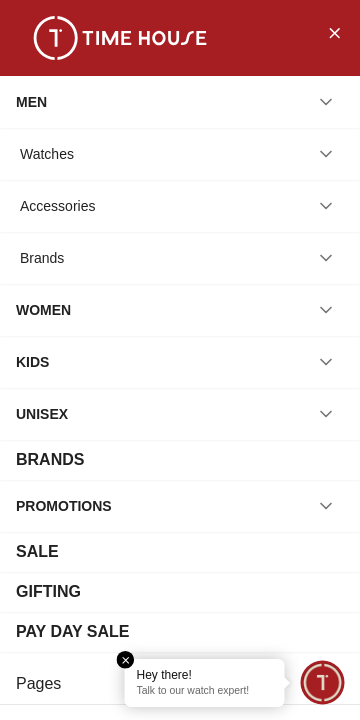 click 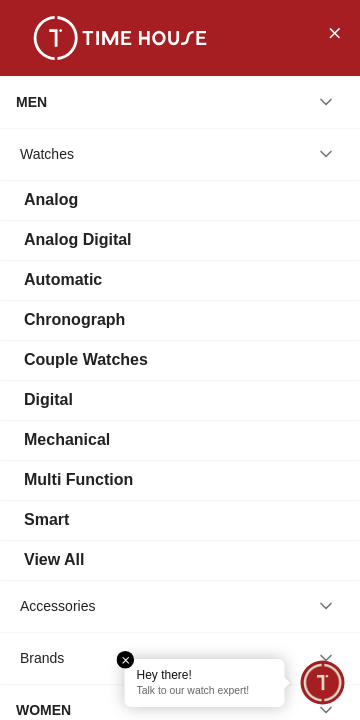 click on "Analog" at bounding box center [51, 200] 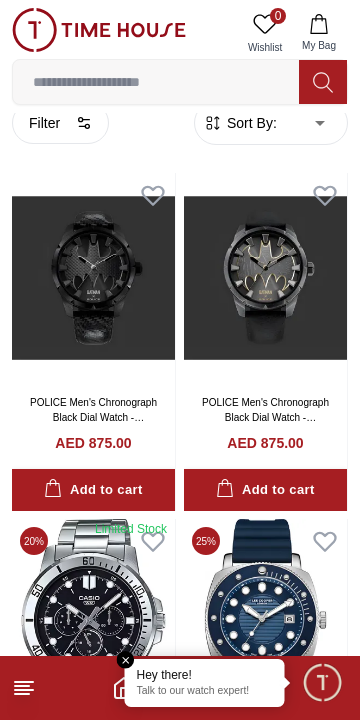 scroll, scrollTop: 0, scrollLeft: 0, axis: both 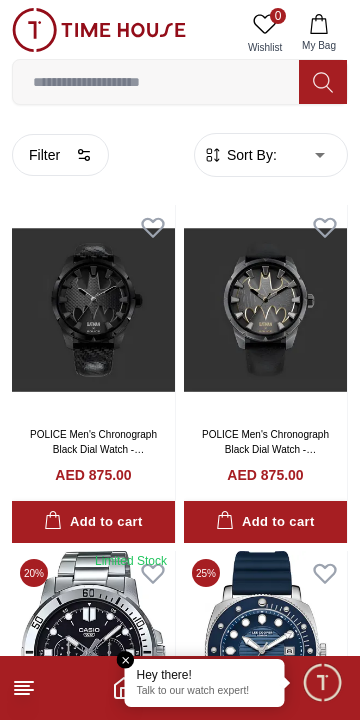 click on "100% Genuine products with International Warranty Shop From [COUNTRY] | العربية |     Currency    | 0 Wishlist My Bag kenneth scott smart  watches westend watch west end watch co watches mens_ watches unisex_ watches couple_ watches womens_ watches unisex_ watches _smart unisexs_ watches wmens  watches men's  watches kid's  watches womens  watches unisex  watches couple  watches women's  watches unisex's  watches Trending Searches 1200 Police Casio Women 2100 Lee cooper Beverly hills Watch Seiko Beverly Top Brands Quantum Carlton Astro CITIZEN Help Our Stores My Account 0 Wishlist My Bag Home Men-Mens Watches-Analog    Filter By Clear Brands Quantum Lee Cooper Slazenger Kenneth Scott Tornado CASIO CITIZEN GUESS ORIENT Police Ducati G-Shock Tsar Bomba Color Black Green Blue Red Dark Blue Silver Orange Rose Gold Grey White White / Rose Gold Black / Black Black / Silver Yellow Brown White / Silver Light Blue Black /Grey Pink Green /Silver Purple Blue / Blue Navy Blue Military Green Blue / Silver 45" at bounding box center (180, 2007) 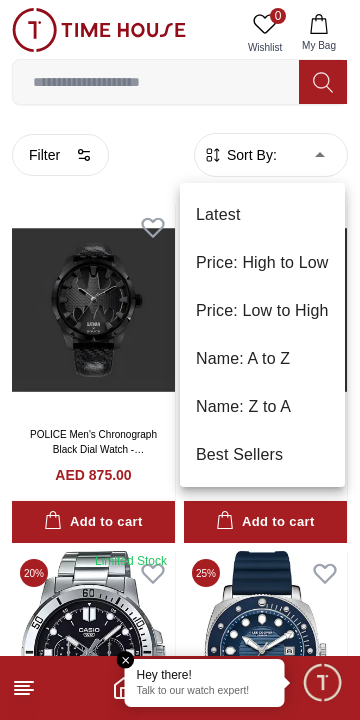 click on "Price: Low to High" at bounding box center [262, 311] 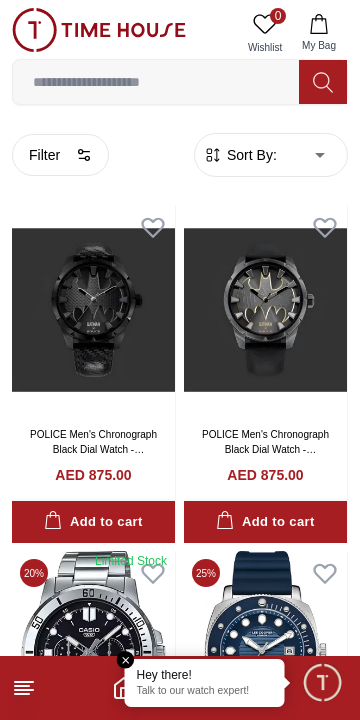 type on "*" 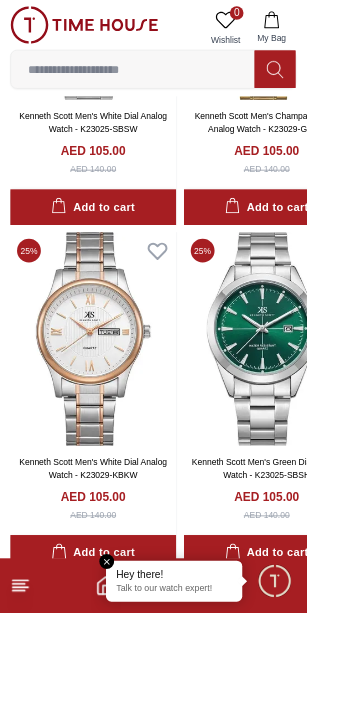 scroll, scrollTop: 7753, scrollLeft: 0, axis: vertical 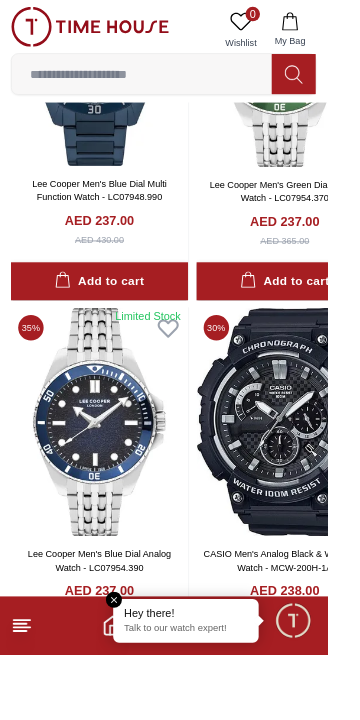 click at bounding box center [109, 463] 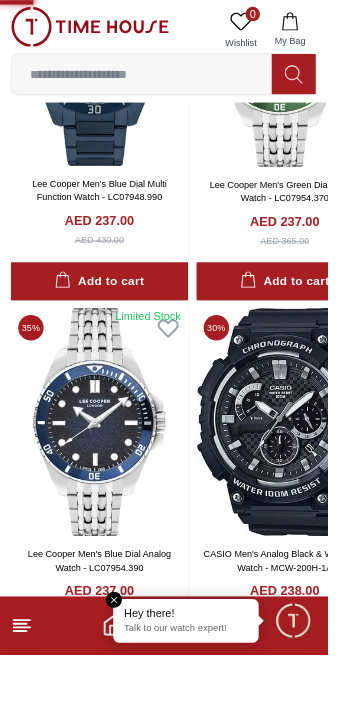 scroll, scrollTop: 0, scrollLeft: 0, axis: both 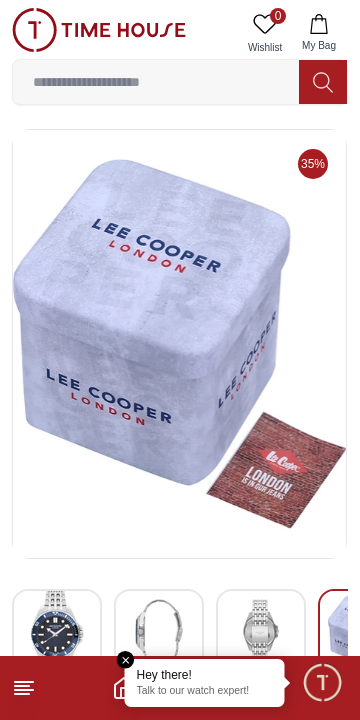 click at bounding box center [57, 634] 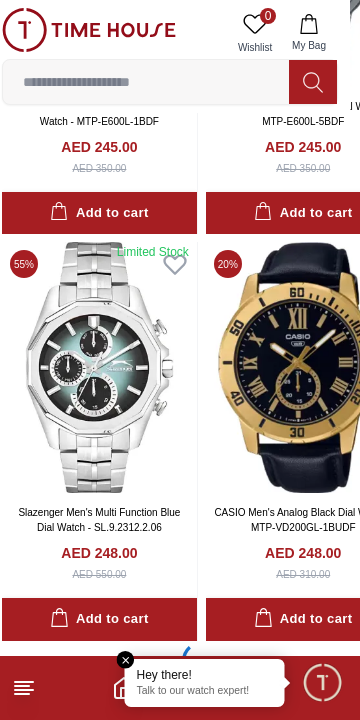 scroll, scrollTop: 40361, scrollLeft: 10, axis: both 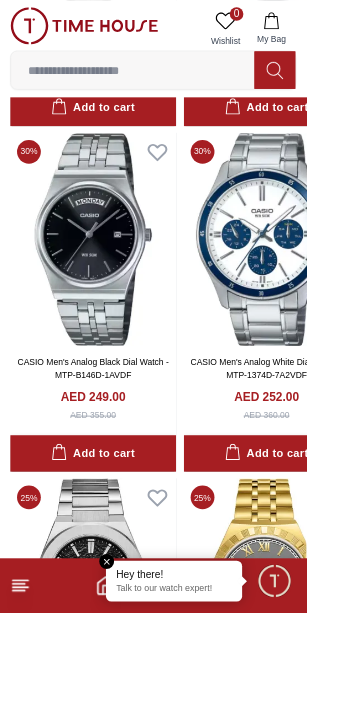 click at bounding box center [313, 281] 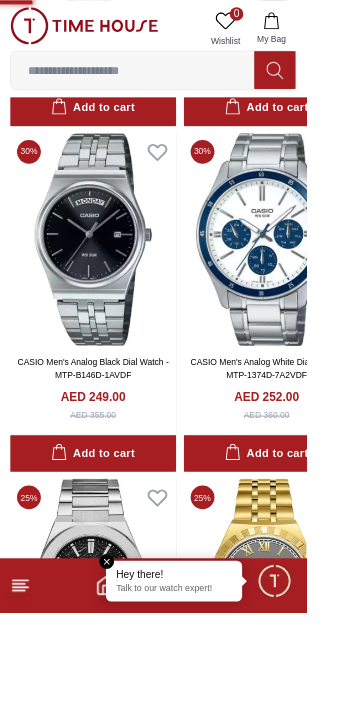 scroll, scrollTop: 0, scrollLeft: 0, axis: both 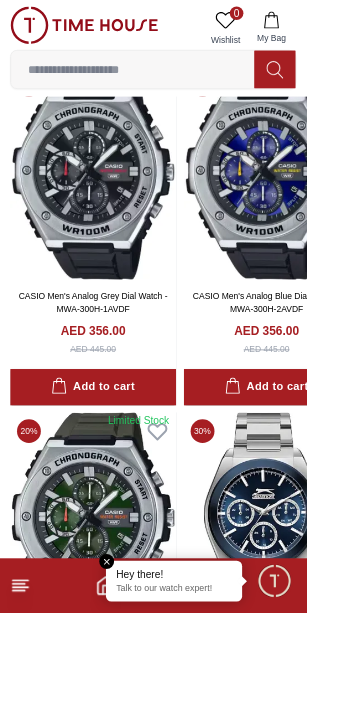 click at bounding box center [313, 610] 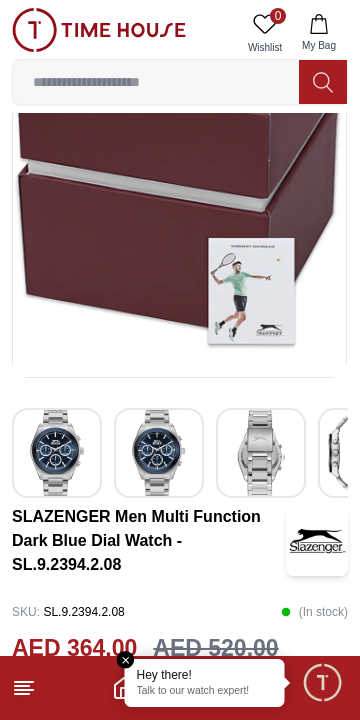 scroll, scrollTop: 0, scrollLeft: 0, axis: both 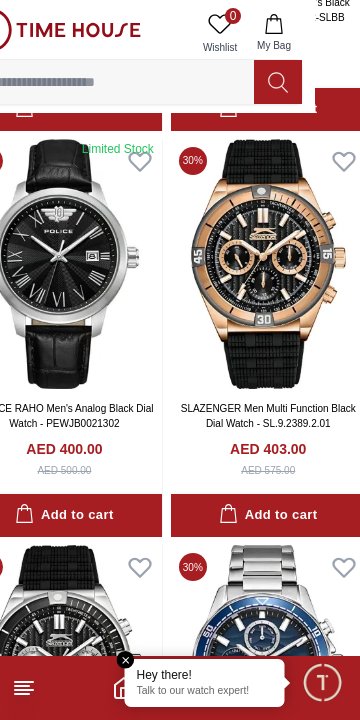 click at bounding box center (64, 670) 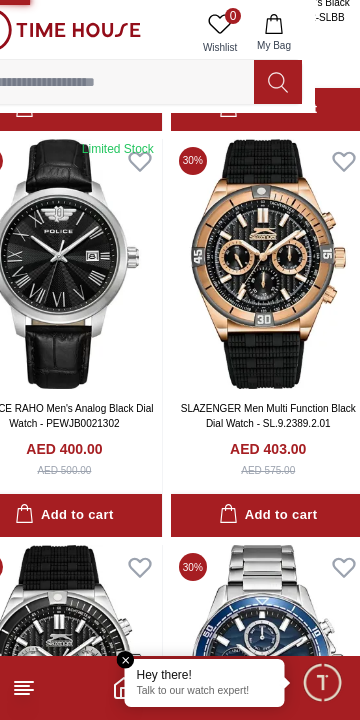 scroll, scrollTop: 0, scrollLeft: 0, axis: both 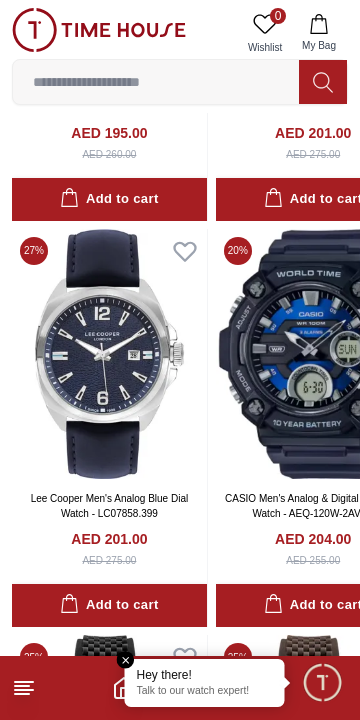 click at bounding box center (109, 354) 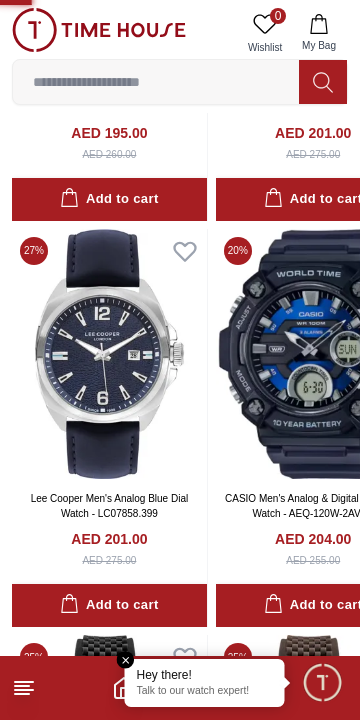 scroll, scrollTop: 0, scrollLeft: 0, axis: both 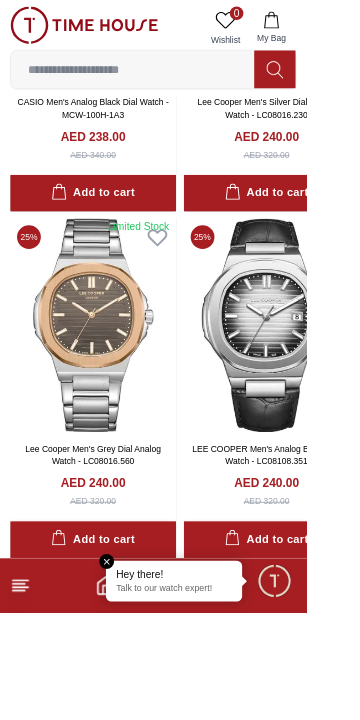 click 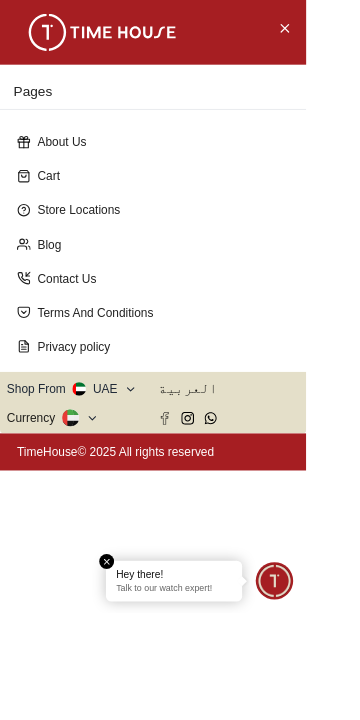 scroll, scrollTop: 37903, scrollLeft: 0, axis: vertical 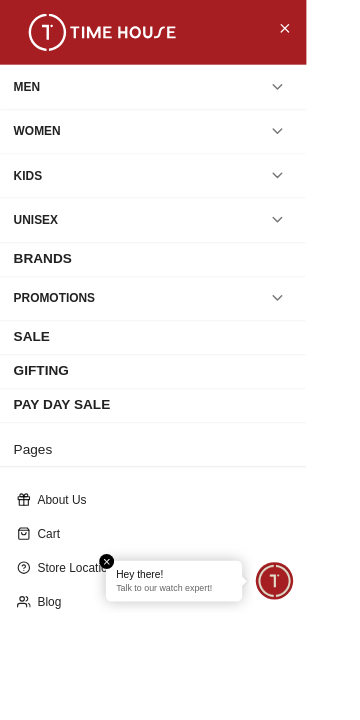click on "WOMEN" at bounding box center [180, 154] 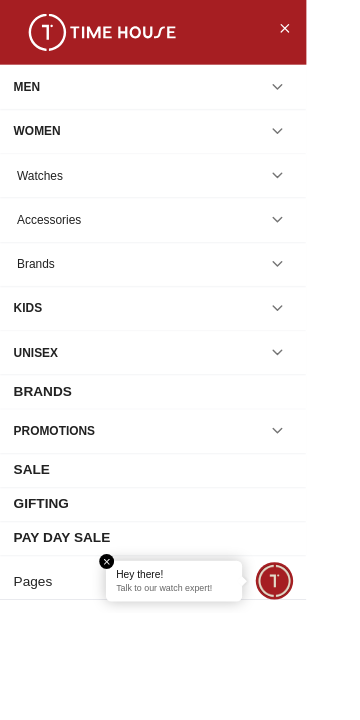 click 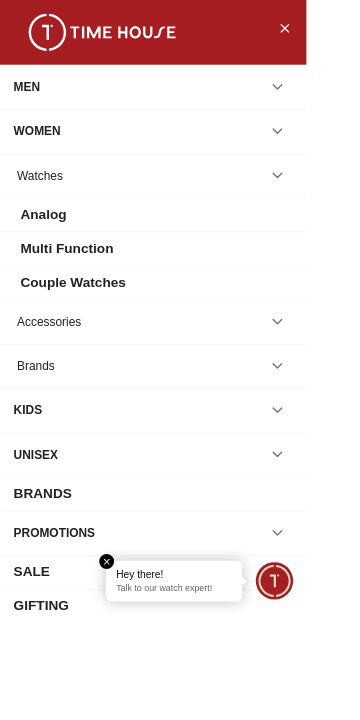 click on "Couple Watches" at bounding box center [86, 332] 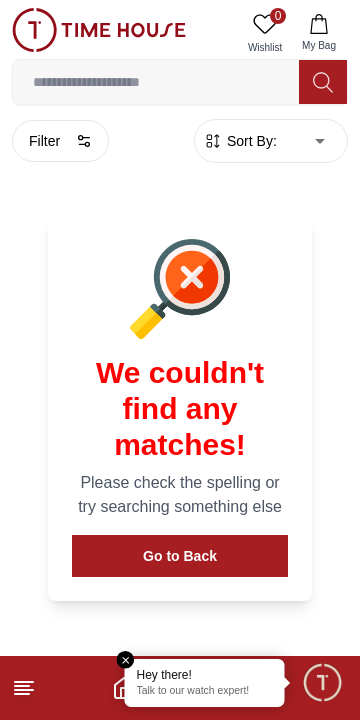 scroll, scrollTop: 0, scrollLeft: 0, axis: both 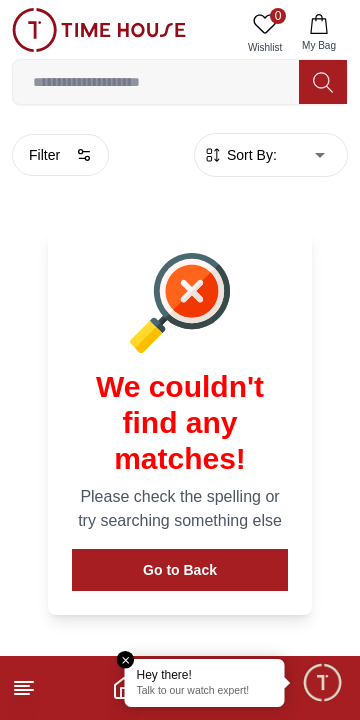 click at bounding box center (323, 82) 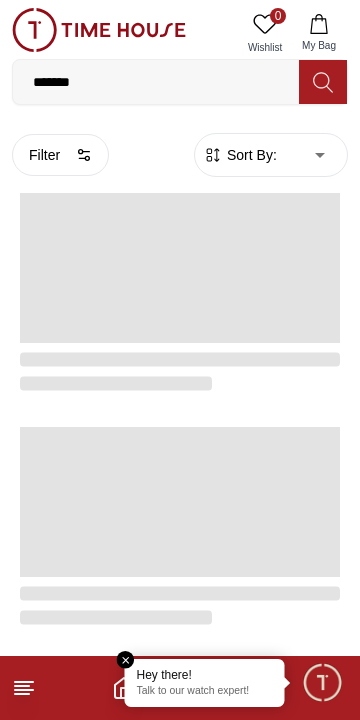click on "*******" at bounding box center [156, 82] 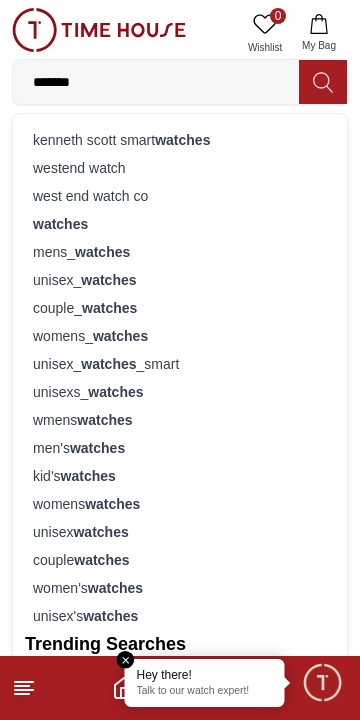 click on "watches" at bounding box center [109, 308] 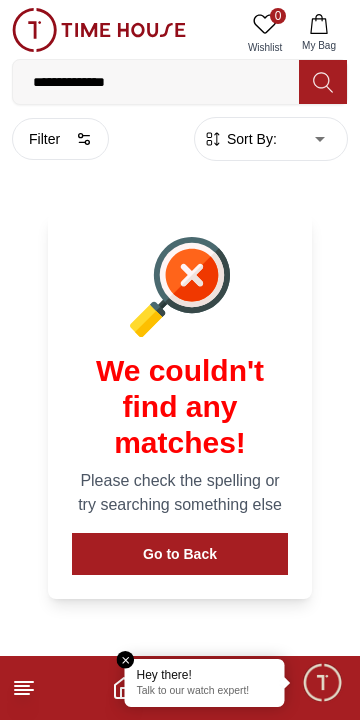 scroll, scrollTop: 0, scrollLeft: 0, axis: both 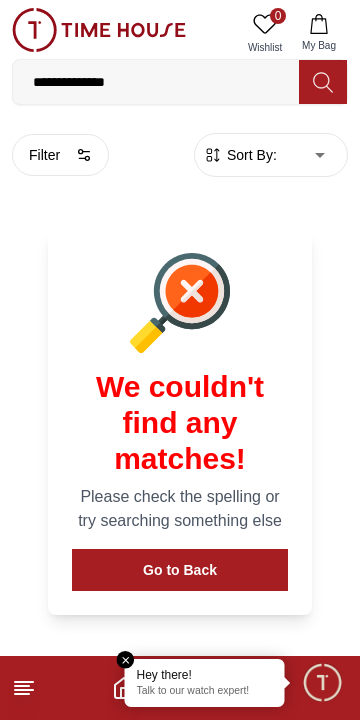 click 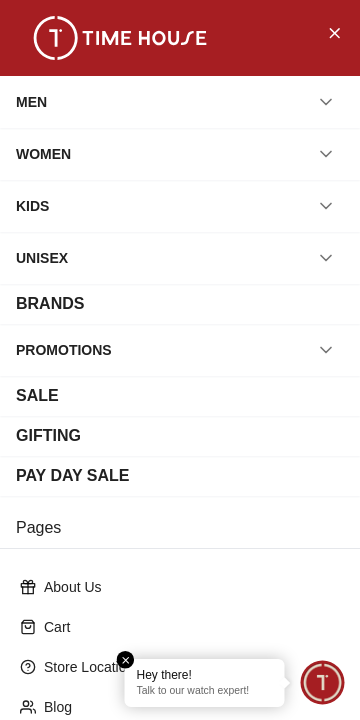 click 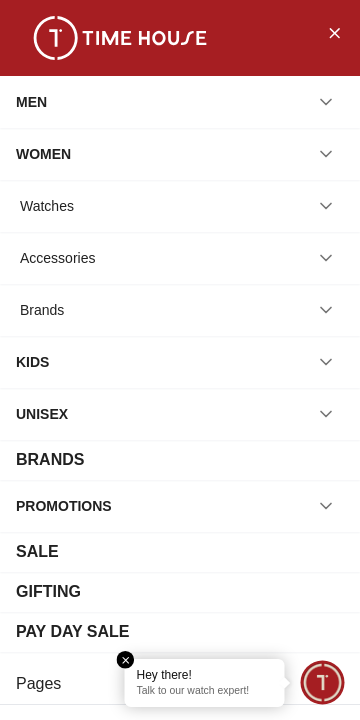 click at bounding box center [326, 206] 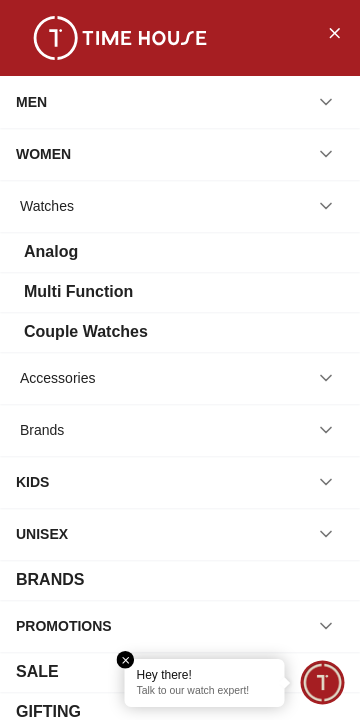 click on "Analog" at bounding box center [51, 252] 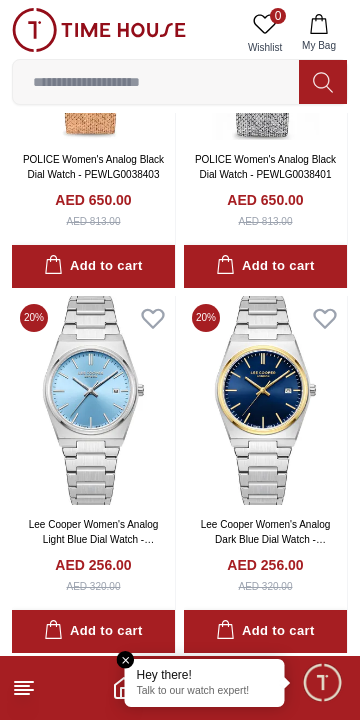 scroll, scrollTop: 2839, scrollLeft: 0, axis: vertical 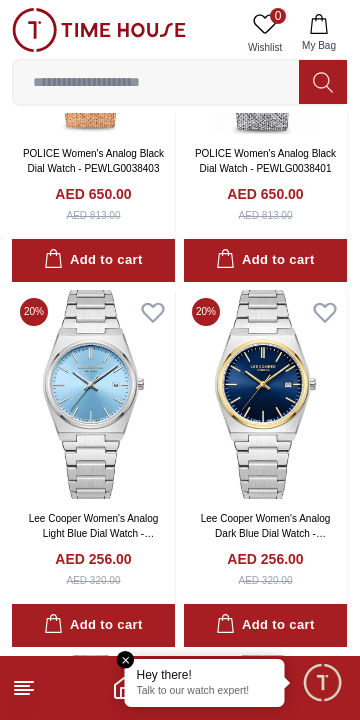 click at bounding box center (265, 395) 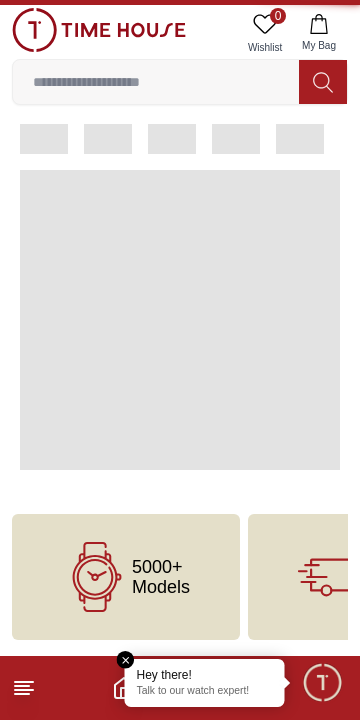 scroll, scrollTop: 0, scrollLeft: 0, axis: both 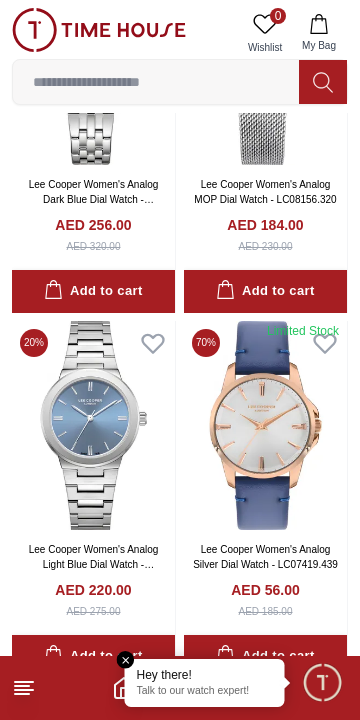click at bounding box center (93, 426) 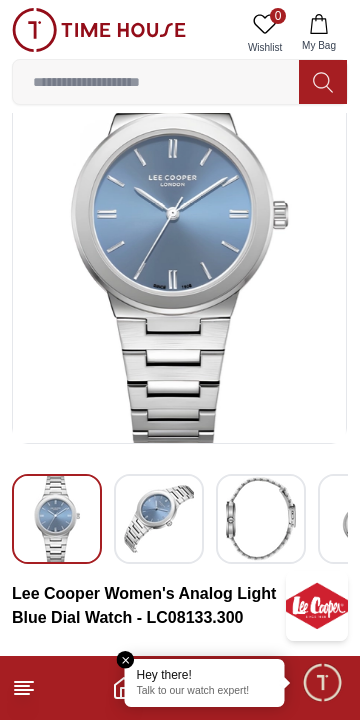 scroll, scrollTop: 119, scrollLeft: 0, axis: vertical 